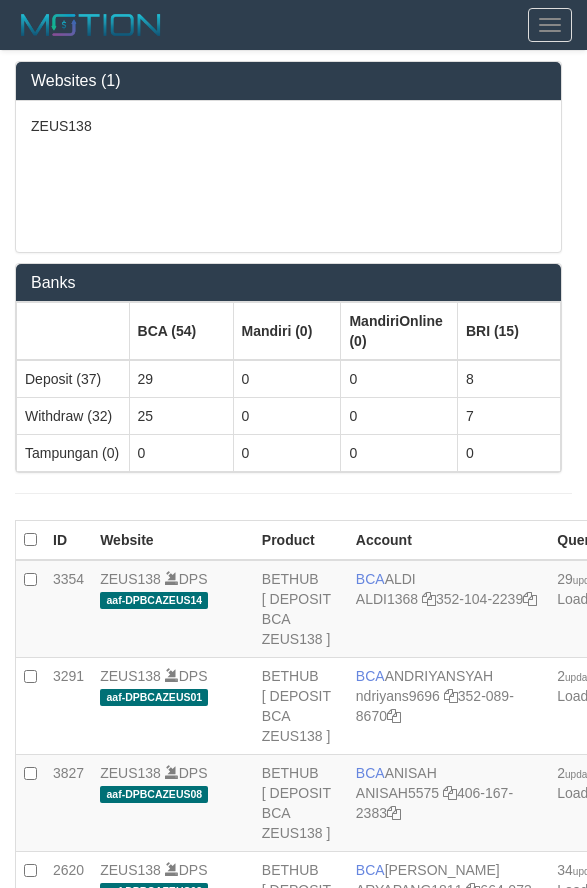scroll, scrollTop: 4321, scrollLeft: 0, axis: vertical 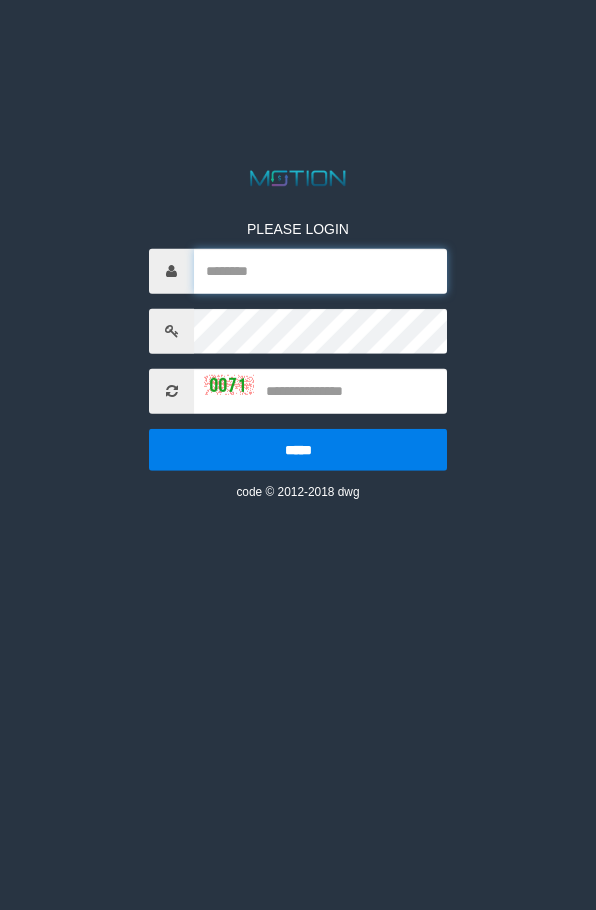type on "*******" 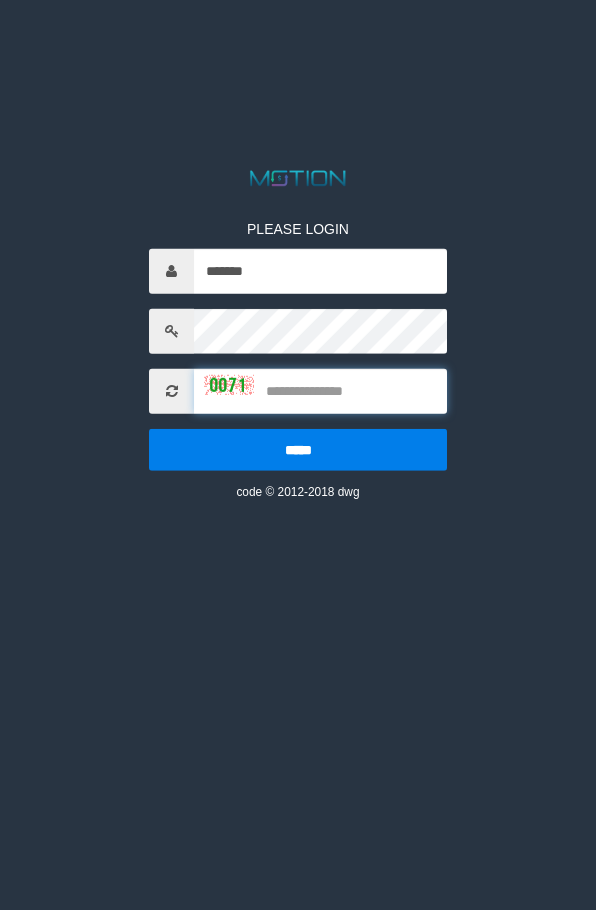 click at bounding box center (320, 390) 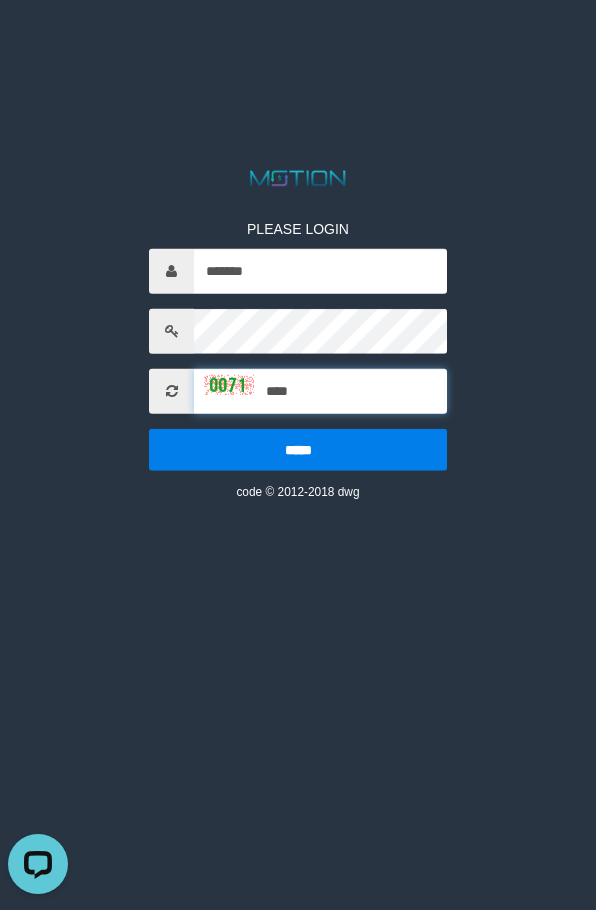 scroll, scrollTop: 0, scrollLeft: 0, axis: both 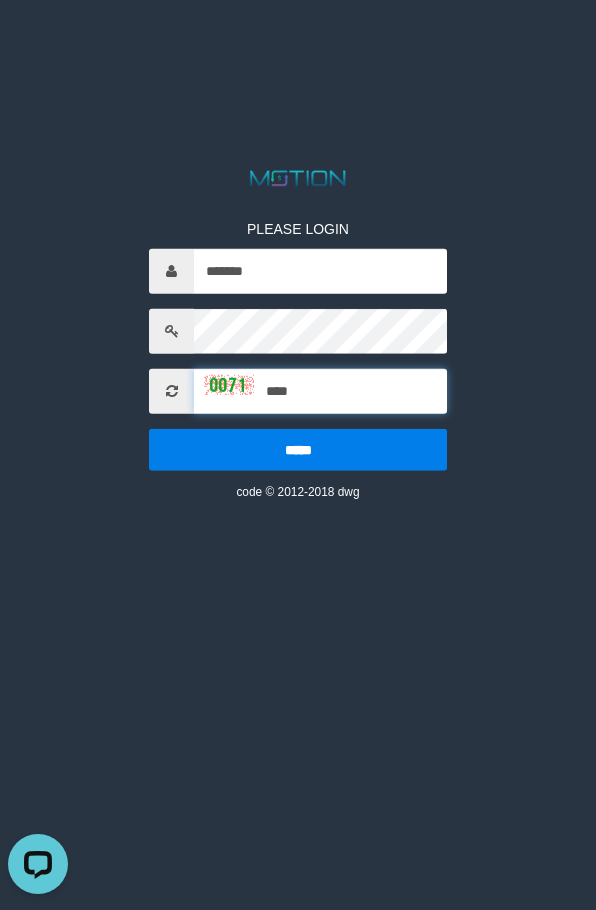 type on "****" 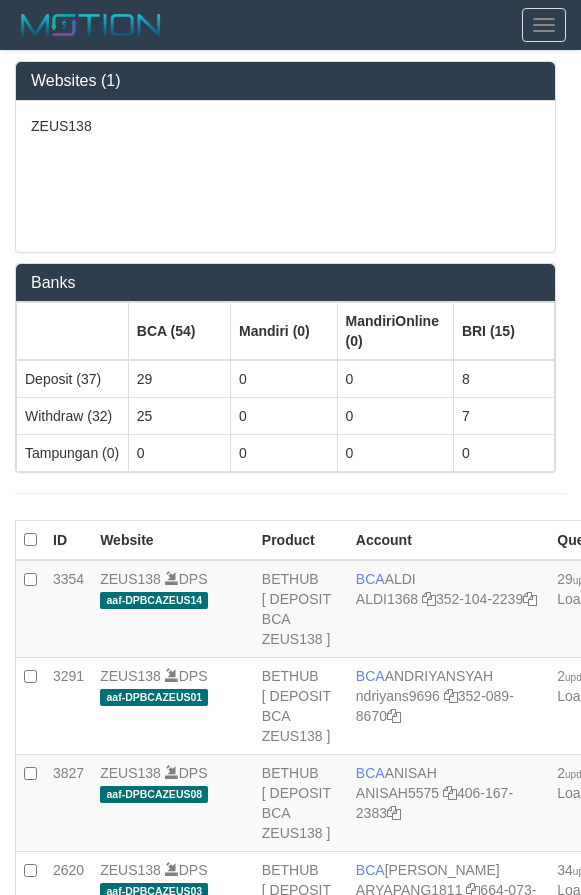 scroll, scrollTop: 0, scrollLeft: 0, axis: both 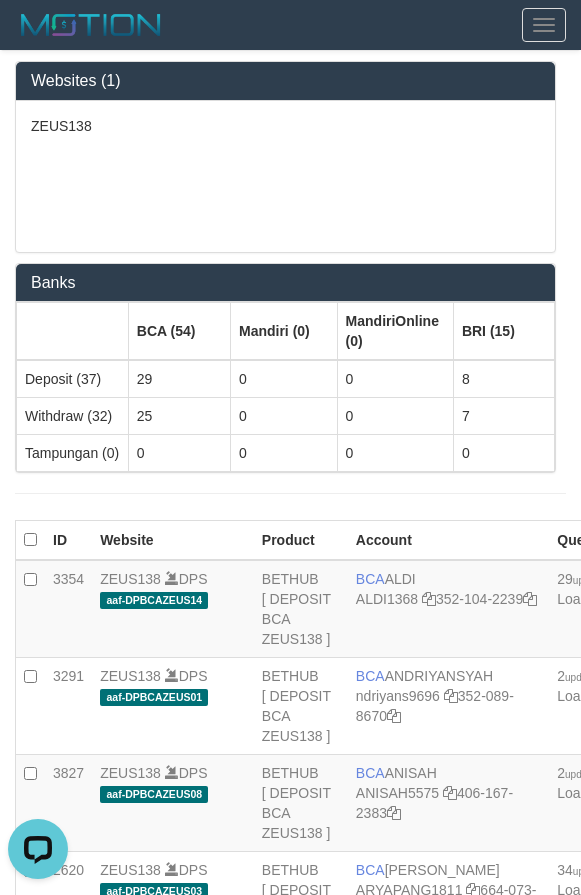 click on "ZEUS138" at bounding box center (285, 176) 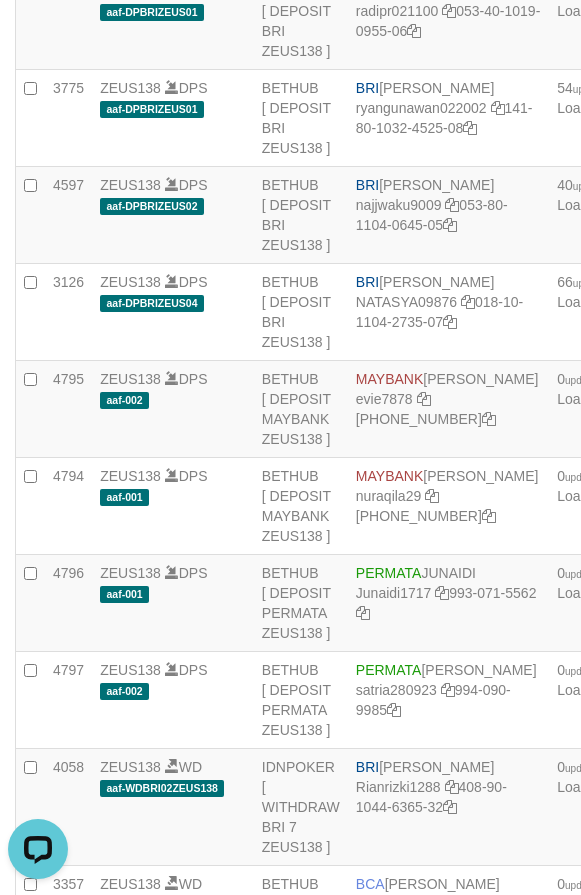 click on "BRI
NANDI ARDIANSYAH
nandiardi1720
126-30-1003-6035-05" at bounding box center [448, -173] 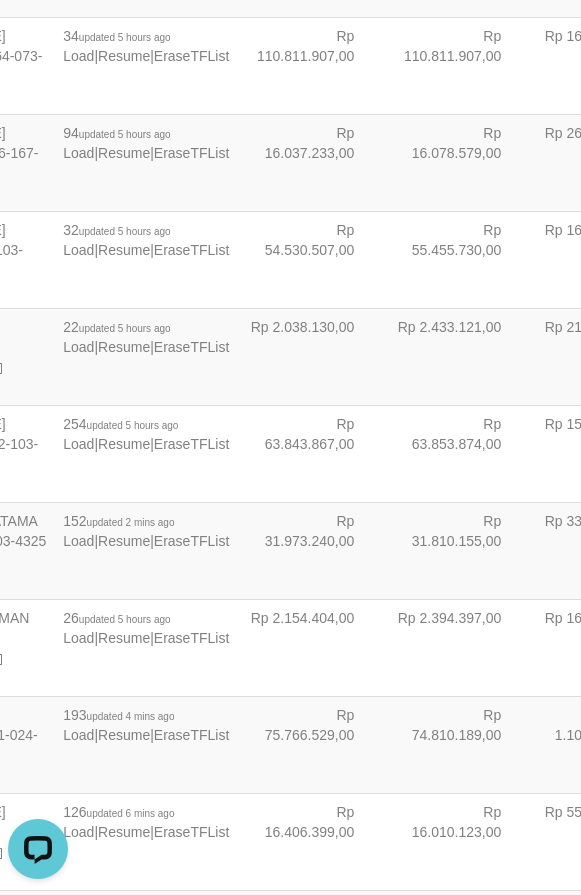 scroll, scrollTop: 834, scrollLeft: 109, axis: both 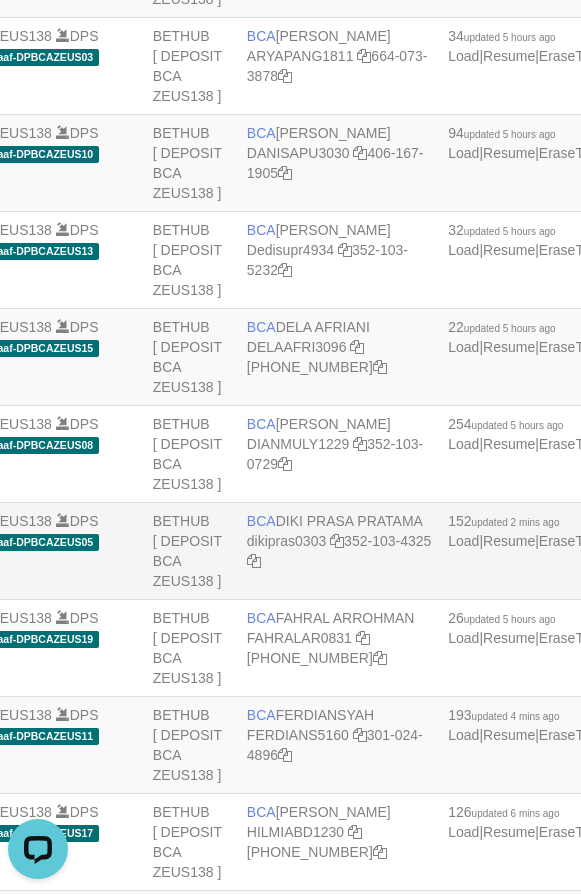 click on "BCA
DIKI PRASA PRATAMA
dikipras0303
352-103-4325" at bounding box center (339, 551) 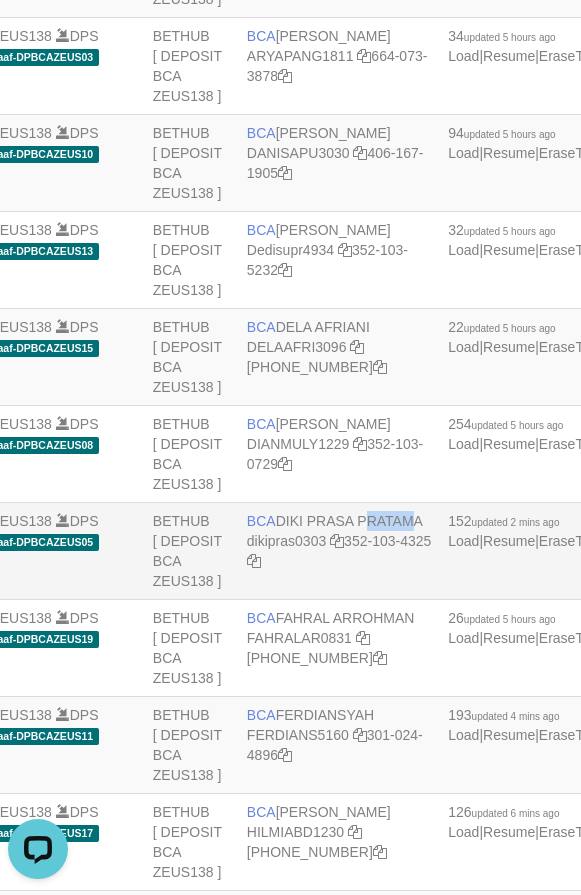 click on "BCA
DIKI PRASA PRATAMA
dikipras0303
352-103-4325" at bounding box center [339, 551] 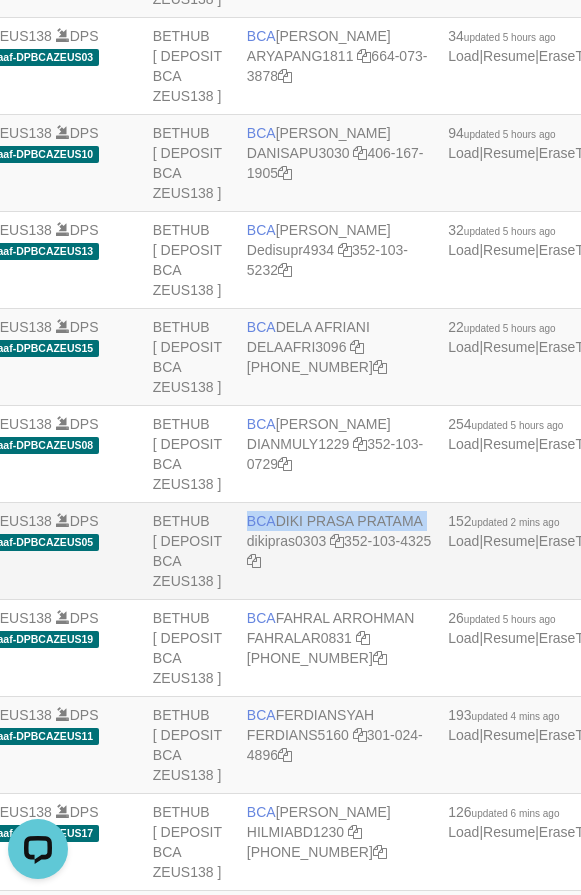 copy on "BCA
DIKI PRASA PRATAMA" 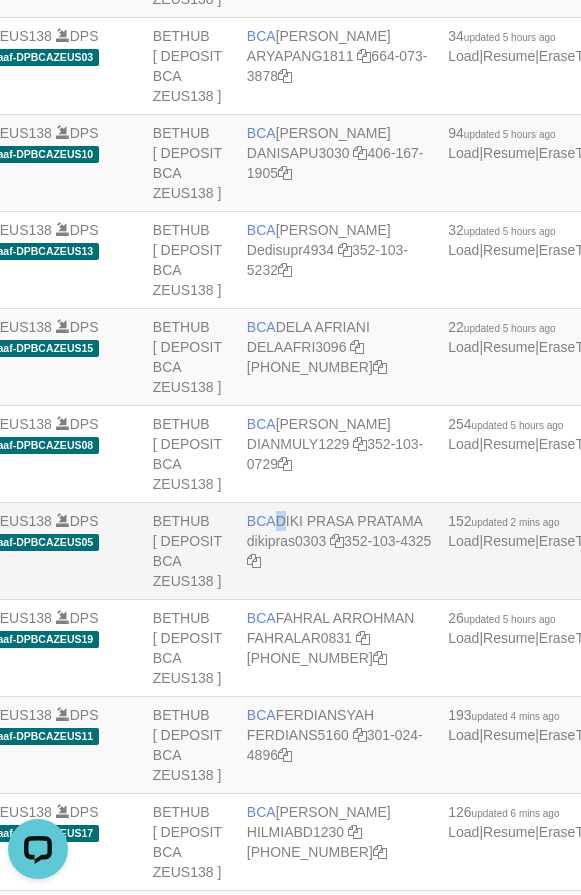 click on "BCA
DIKI PRASA PRATAMA
dikipras0303
352-103-4325" at bounding box center (339, 551) 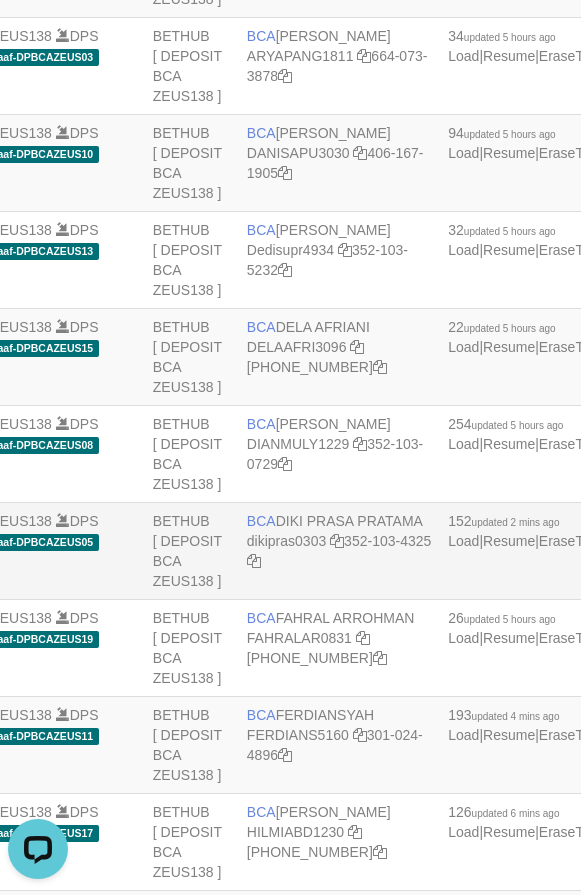 click on "BCA
DIKI PRASA PRATAMA
dikipras0303
352-103-4325" at bounding box center [339, 551] 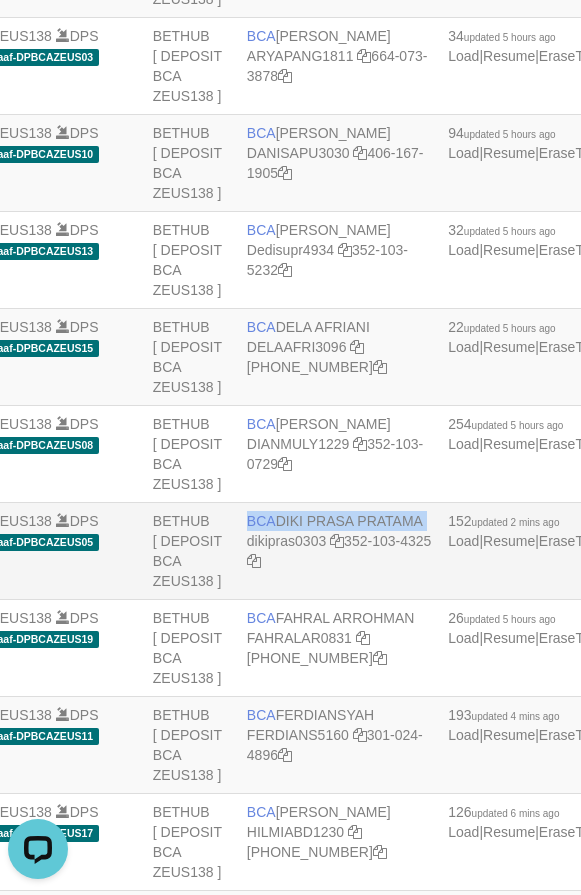 click on "BCA
DIKI PRASA PRATAMA
dikipras0303
352-103-4325" at bounding box center (339, 551) 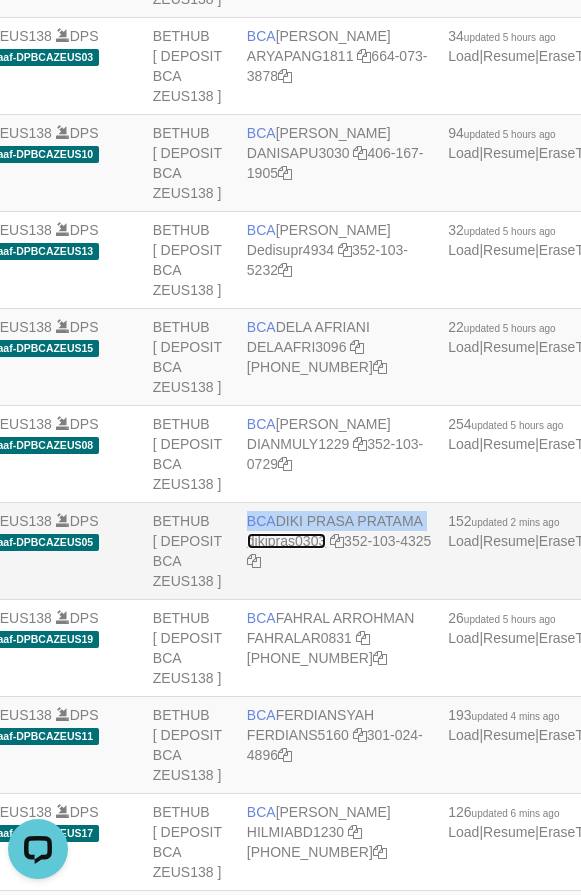 click on "dikipras0303" at bounding box center (286, 541) 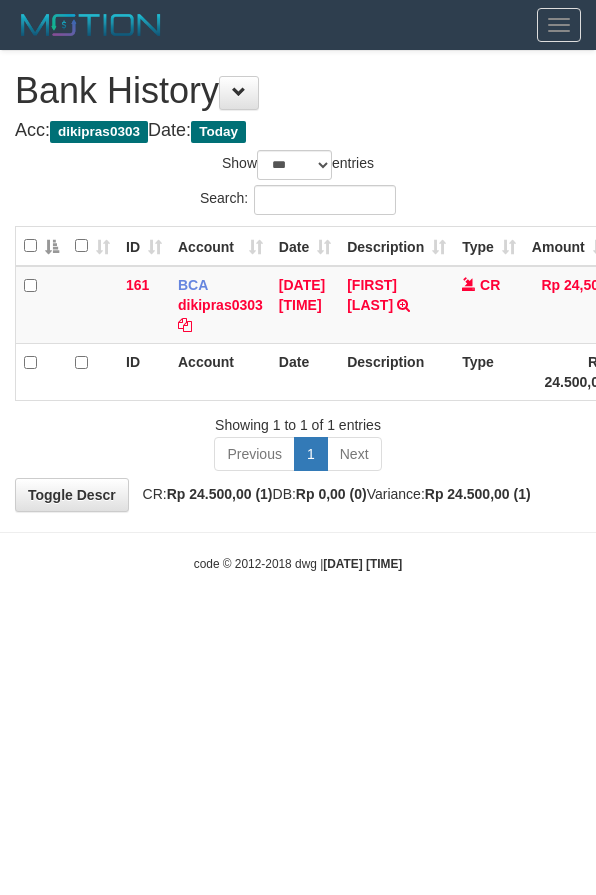 select on "***" 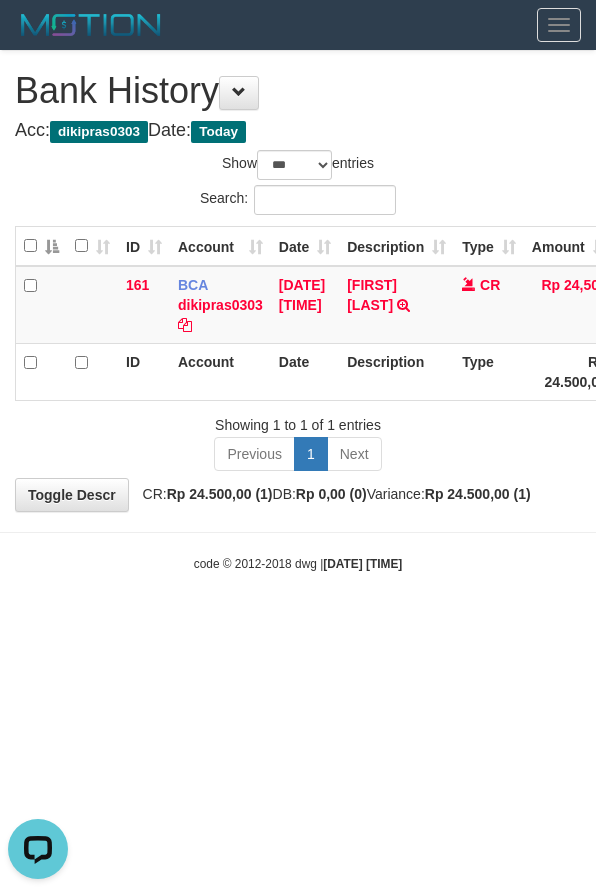 scroll, scrollTop: 0, scrollLeft: 0, axis: both 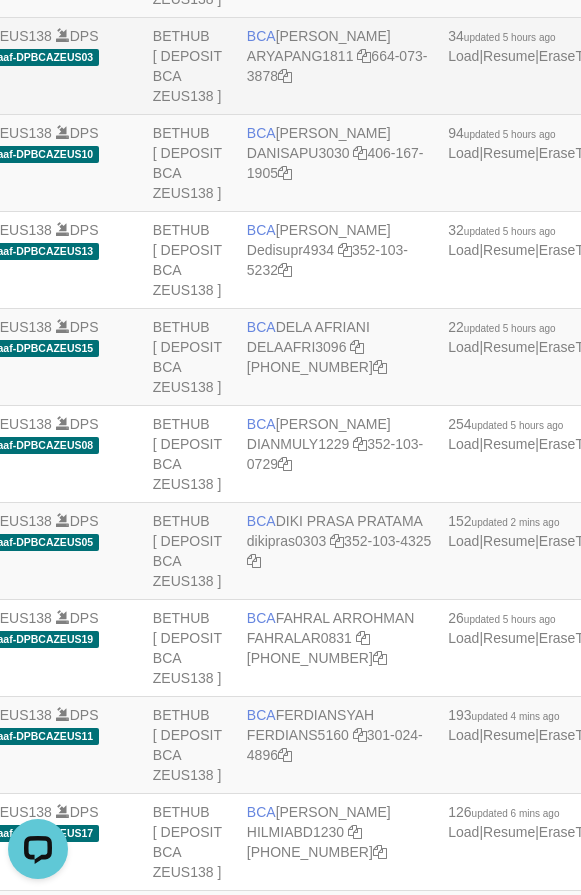click on "ZEUS138
DPS
aaf-DPBCAZEUS03" at bounding box center [64, 66] 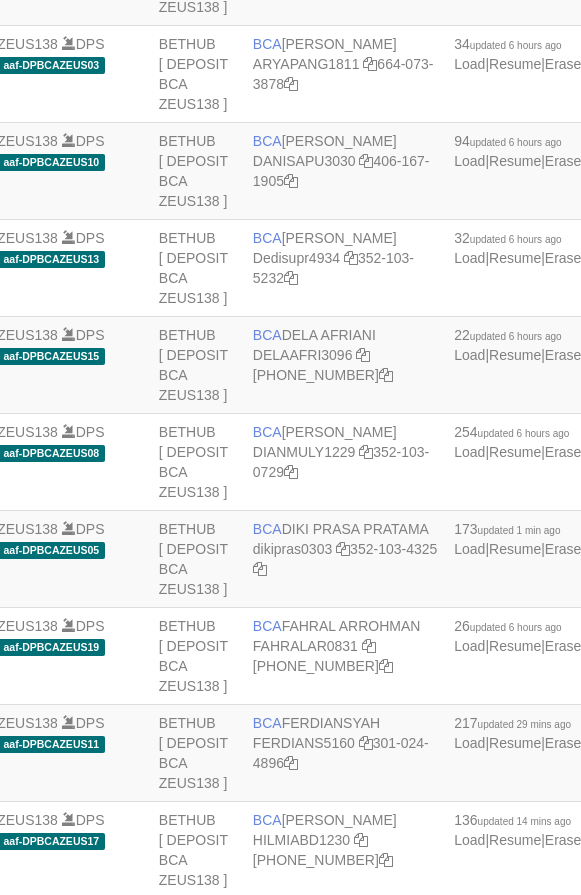 click on "ZEUS138
DPS
aaf-DPBCAZEUS03" at bounding box center [70, 74] 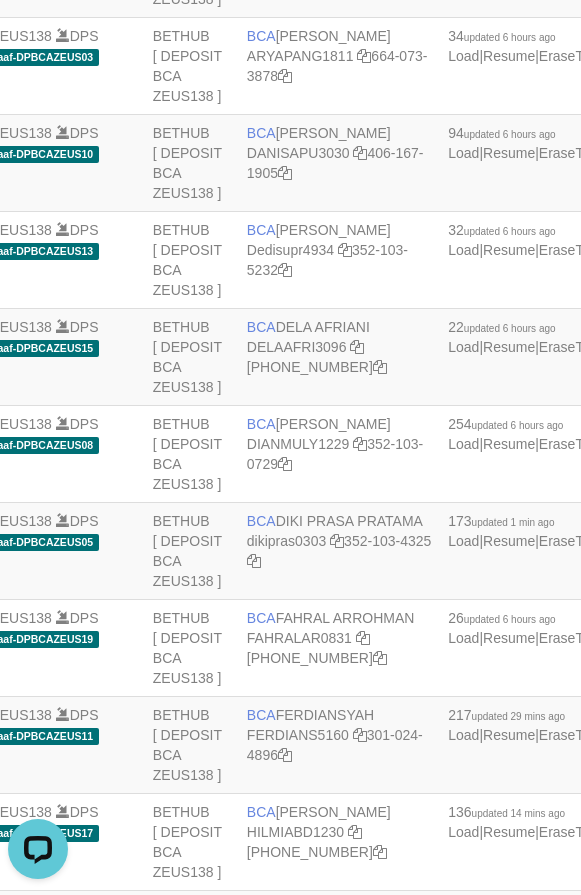scroll, scrollTop: 0, scrollLeft: 0, axis: both 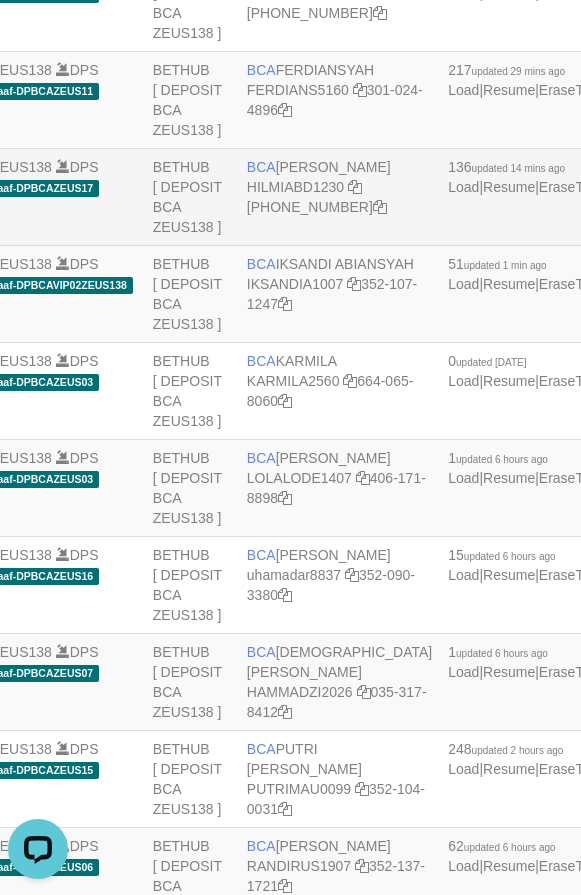 click on "BCA
HILMI ABDILLAH
HILMIABD1230
749-521-4257" at bounding box center (339, 197) 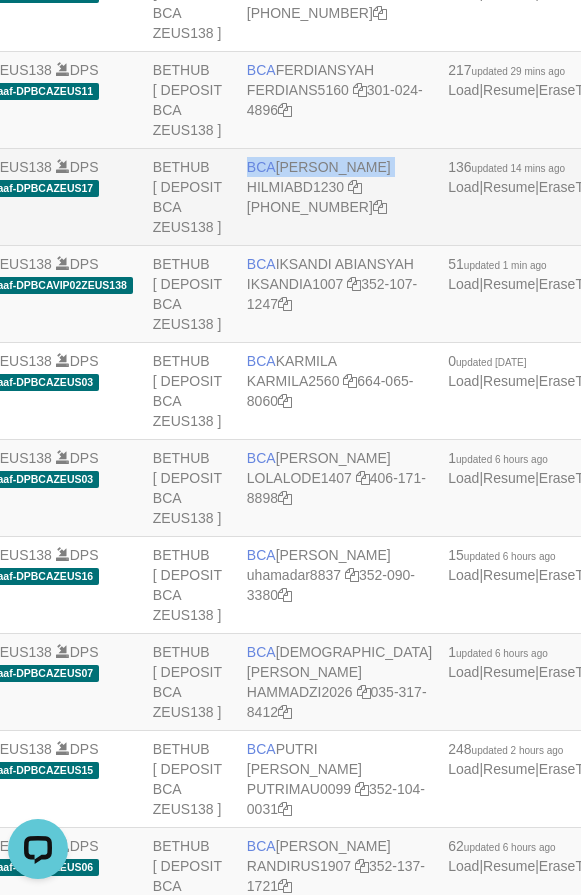 copy on "BCA
HILMI ABDILLAH" 